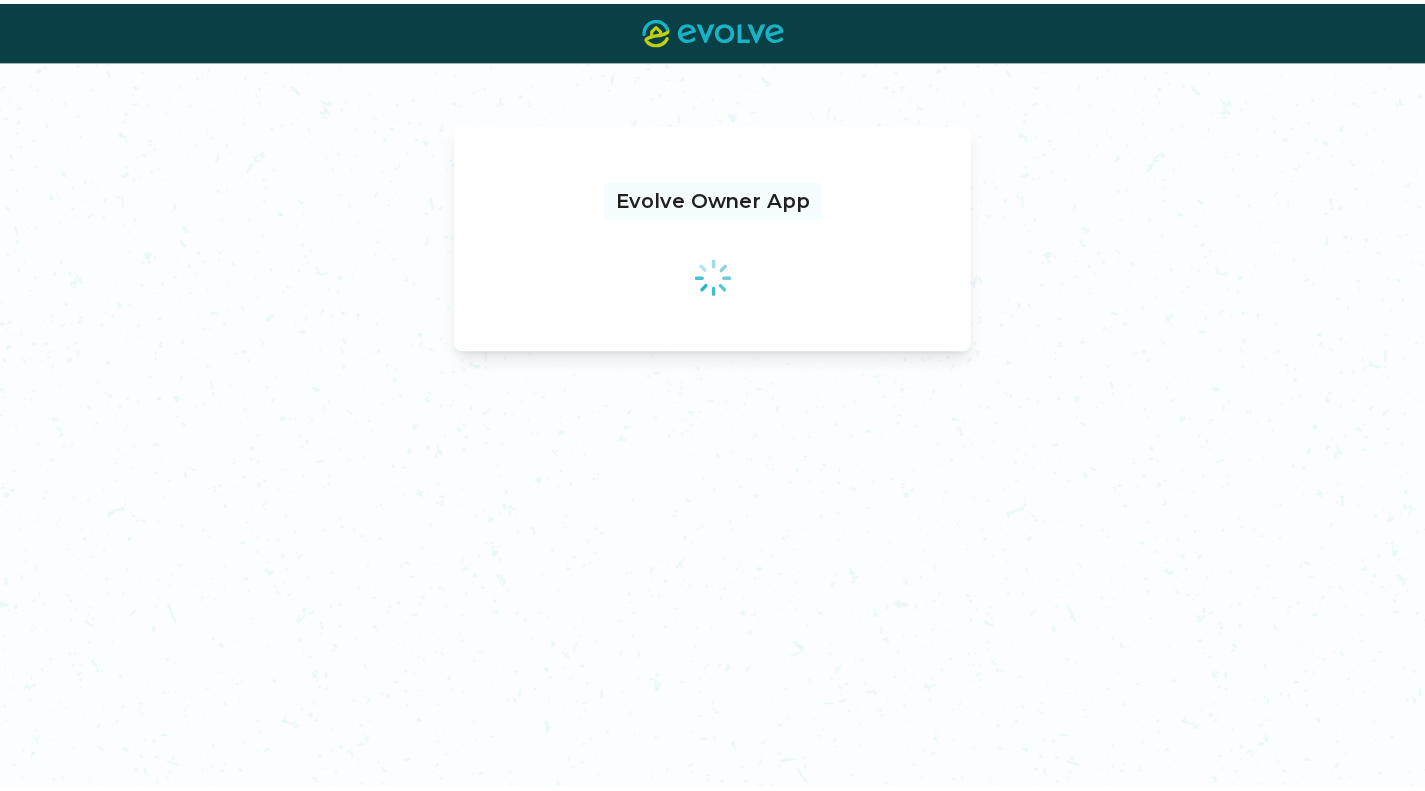 scroll, scrollTop: 0, scrollLeft: 0, axis: both 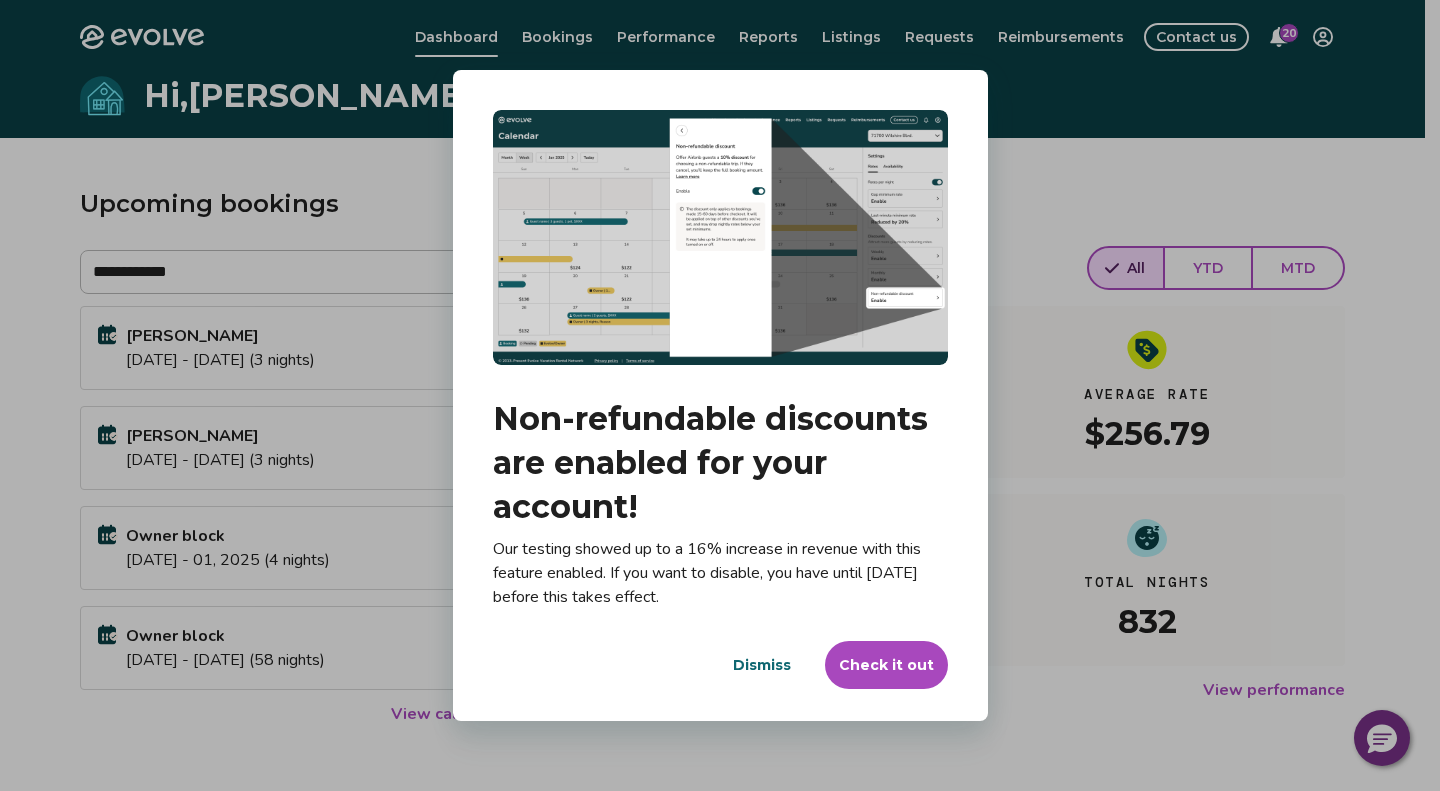 click on "Dismiss" at bounding box center [762, 665] 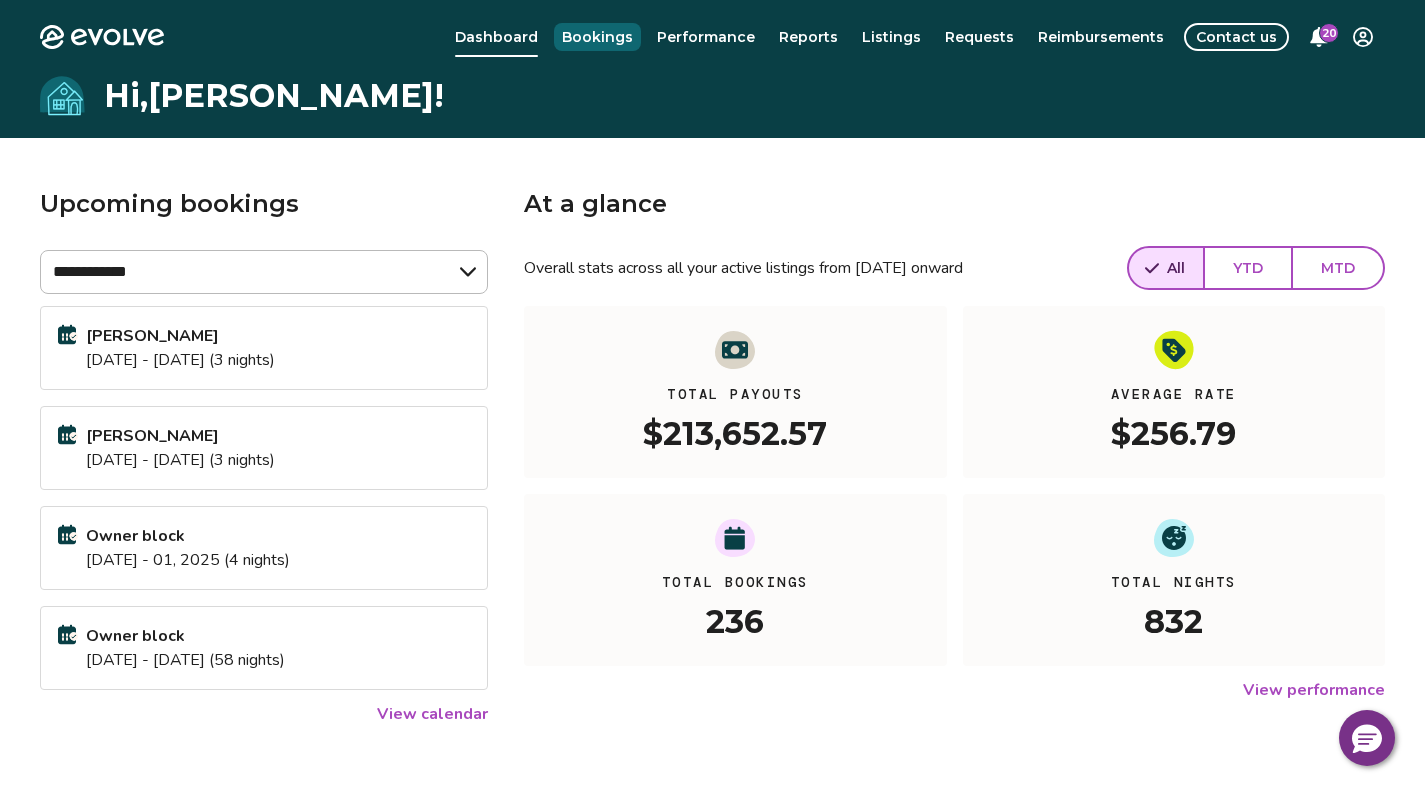 click on "Bookings" at bounding box center (597, 37) 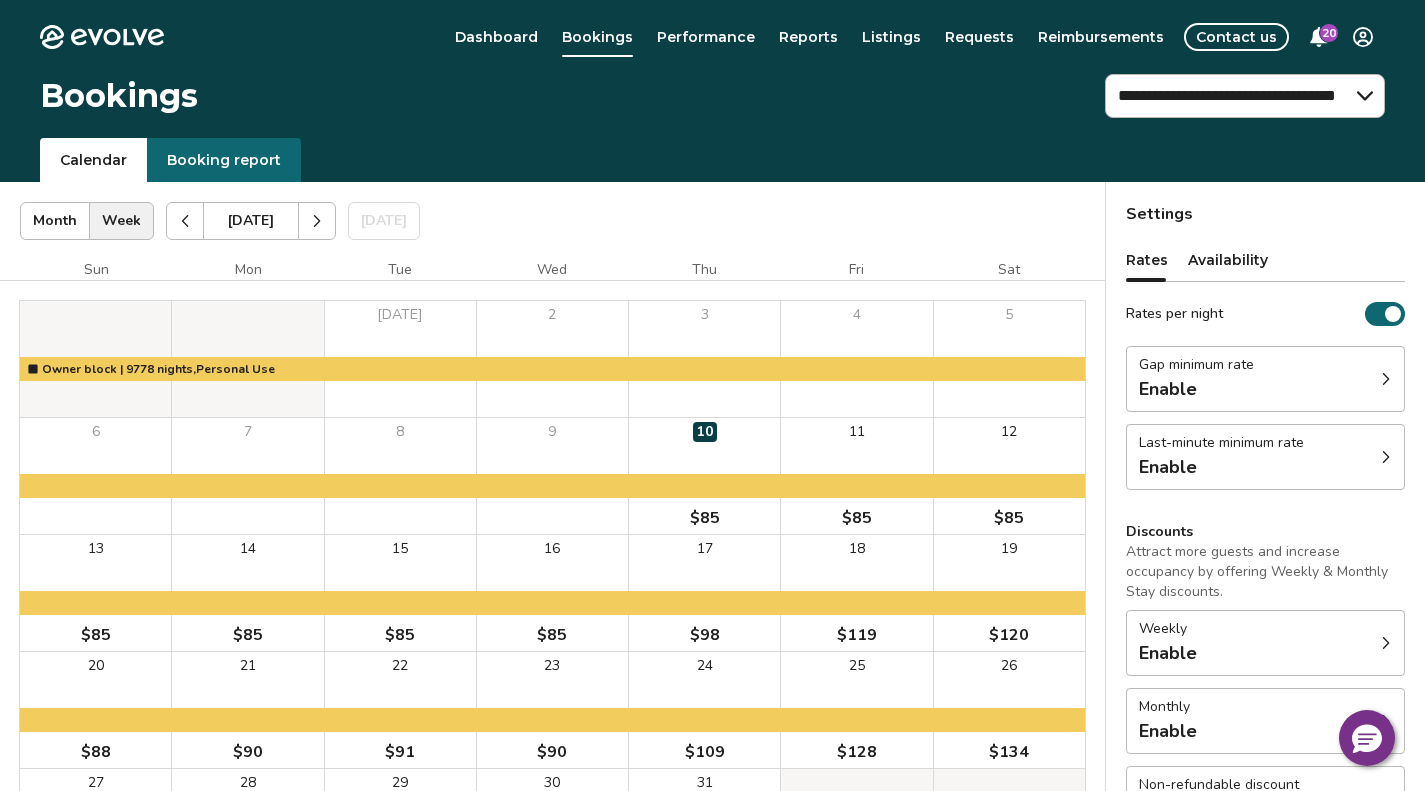 click at bounding box center [317, 221] 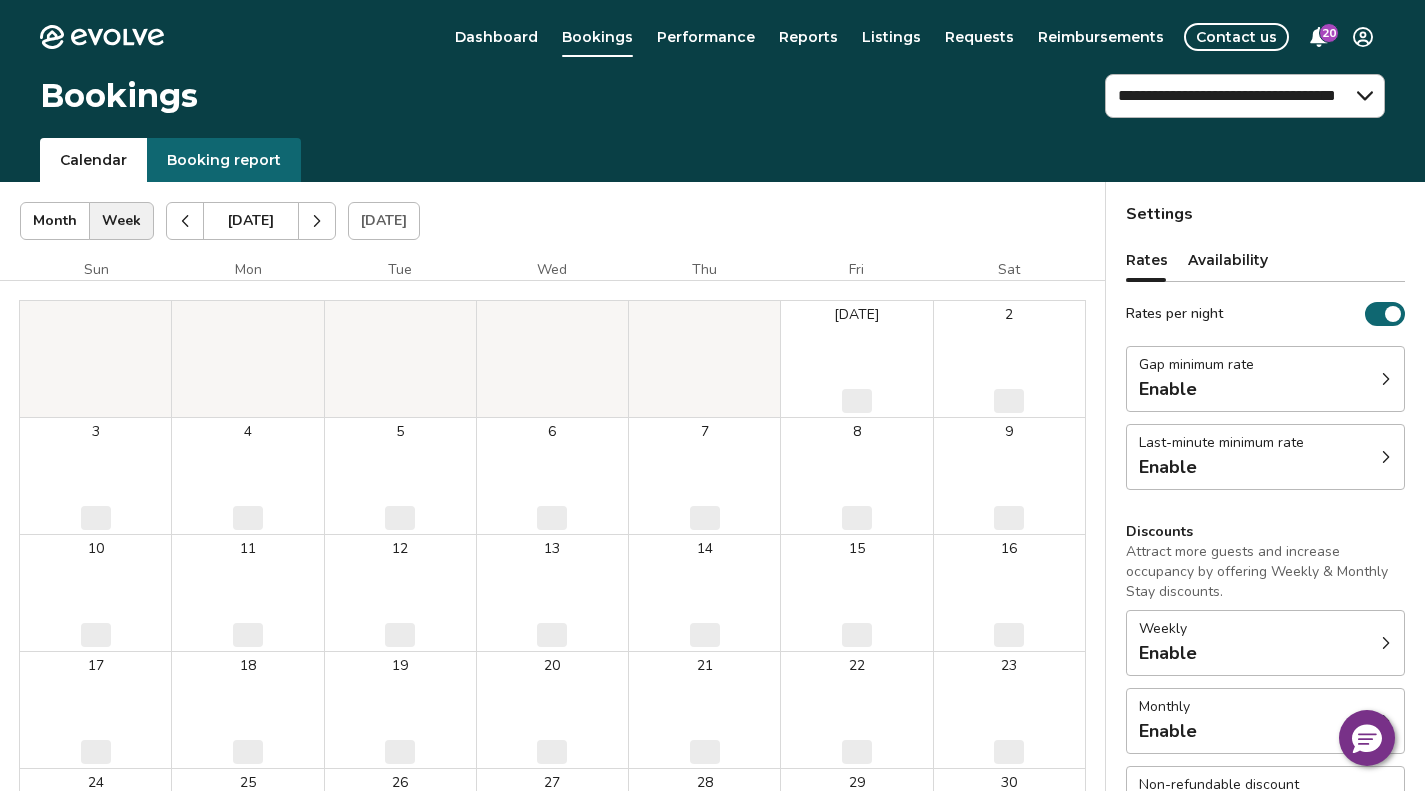 click at bounding box center (317, 221) 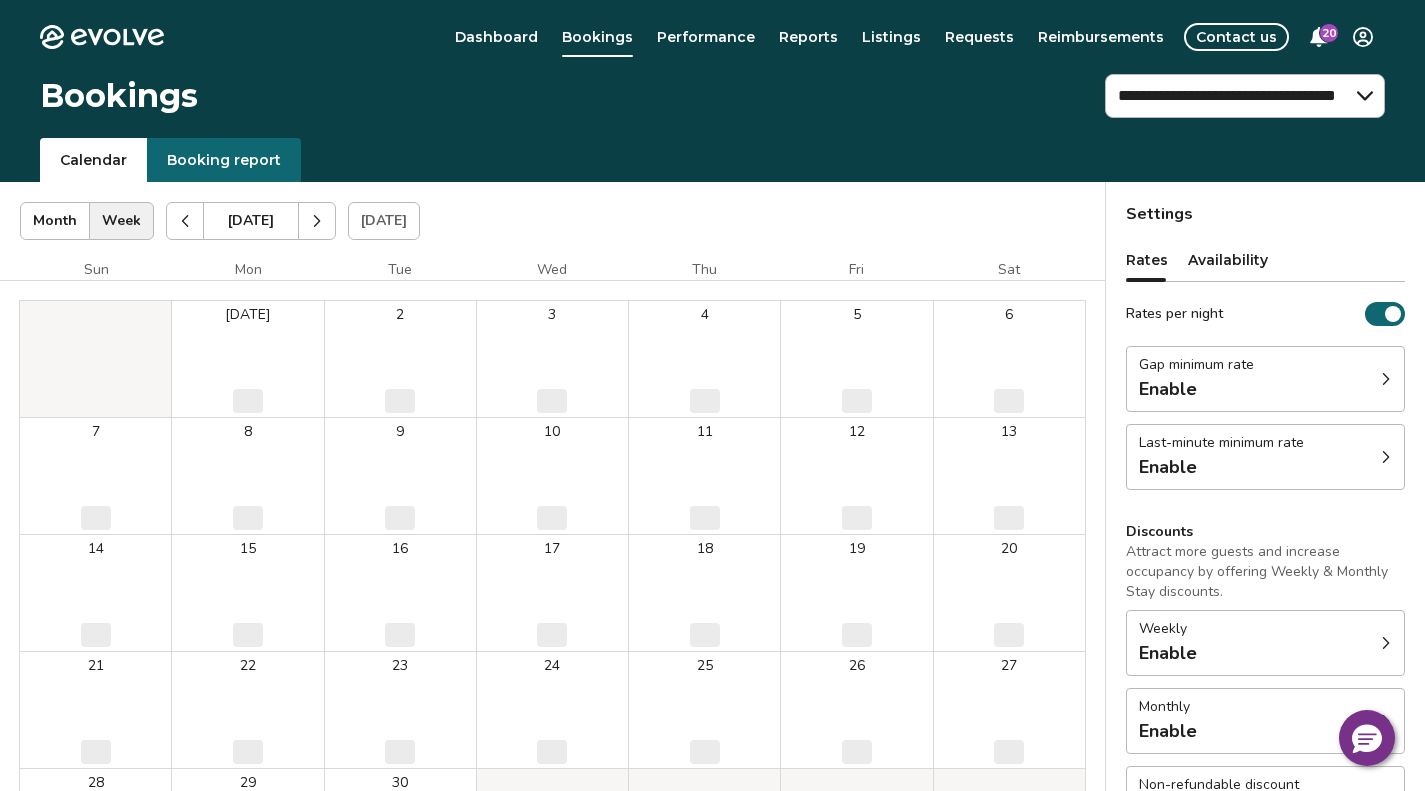 click at bounding box center [317, 221] 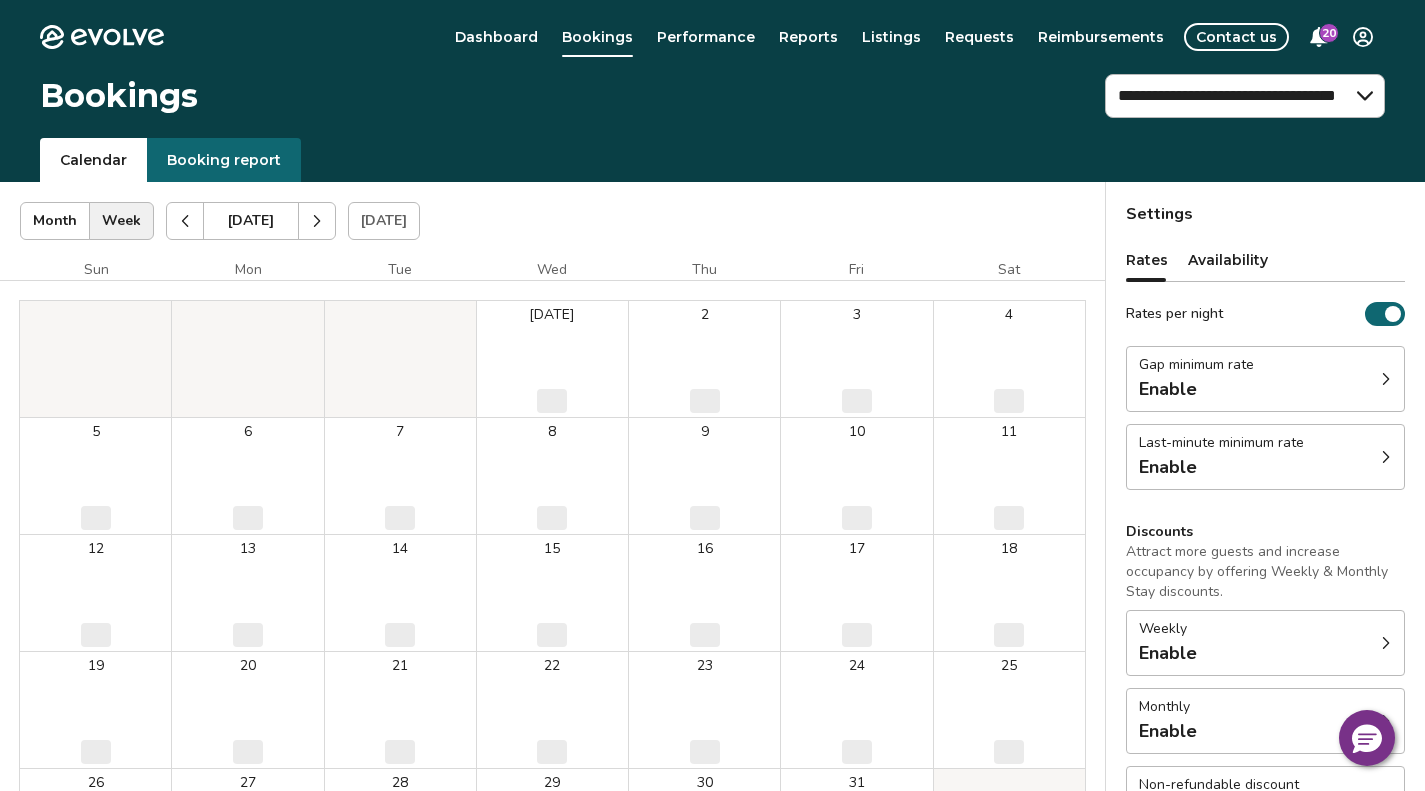 click at bounding box center (317, 221) 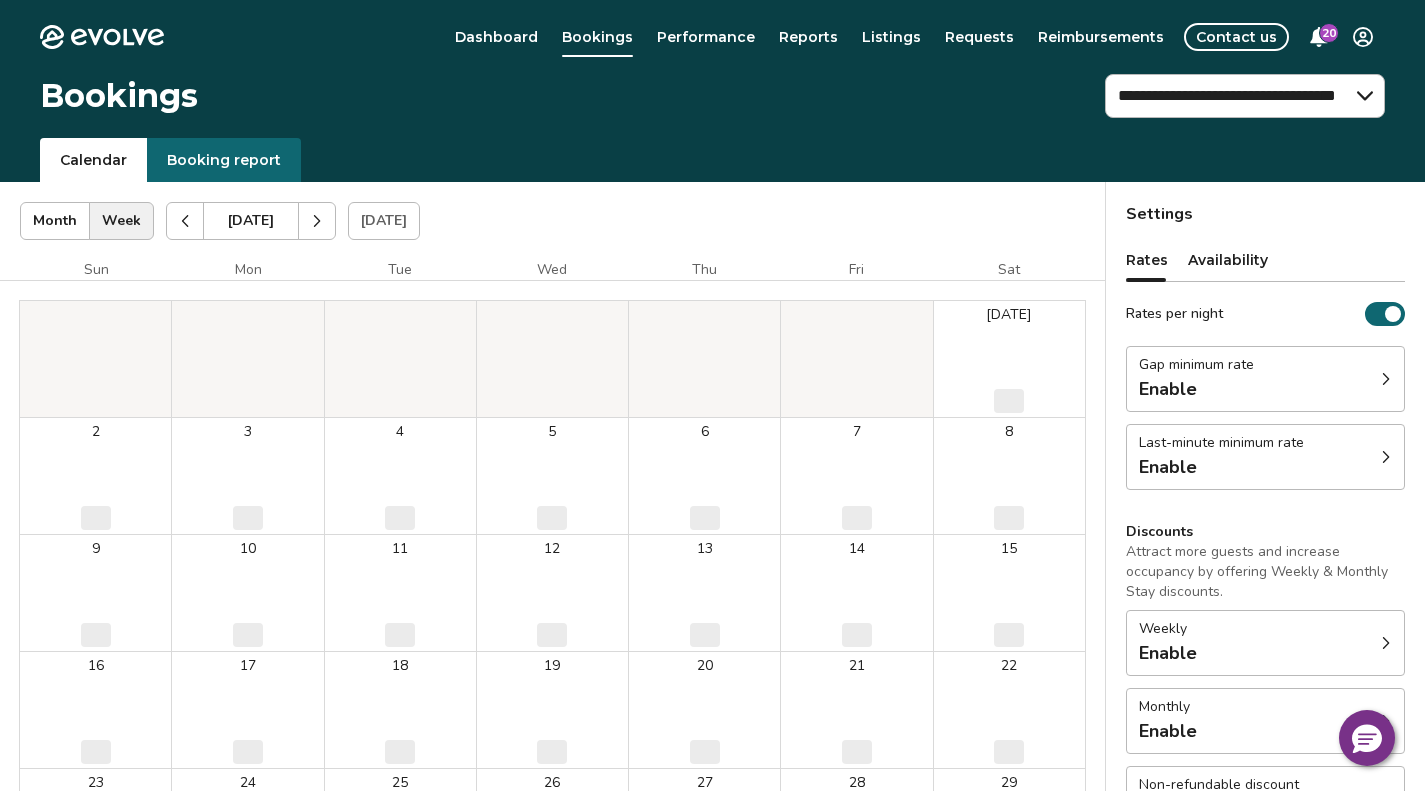 click at bounding box center (317, 221) 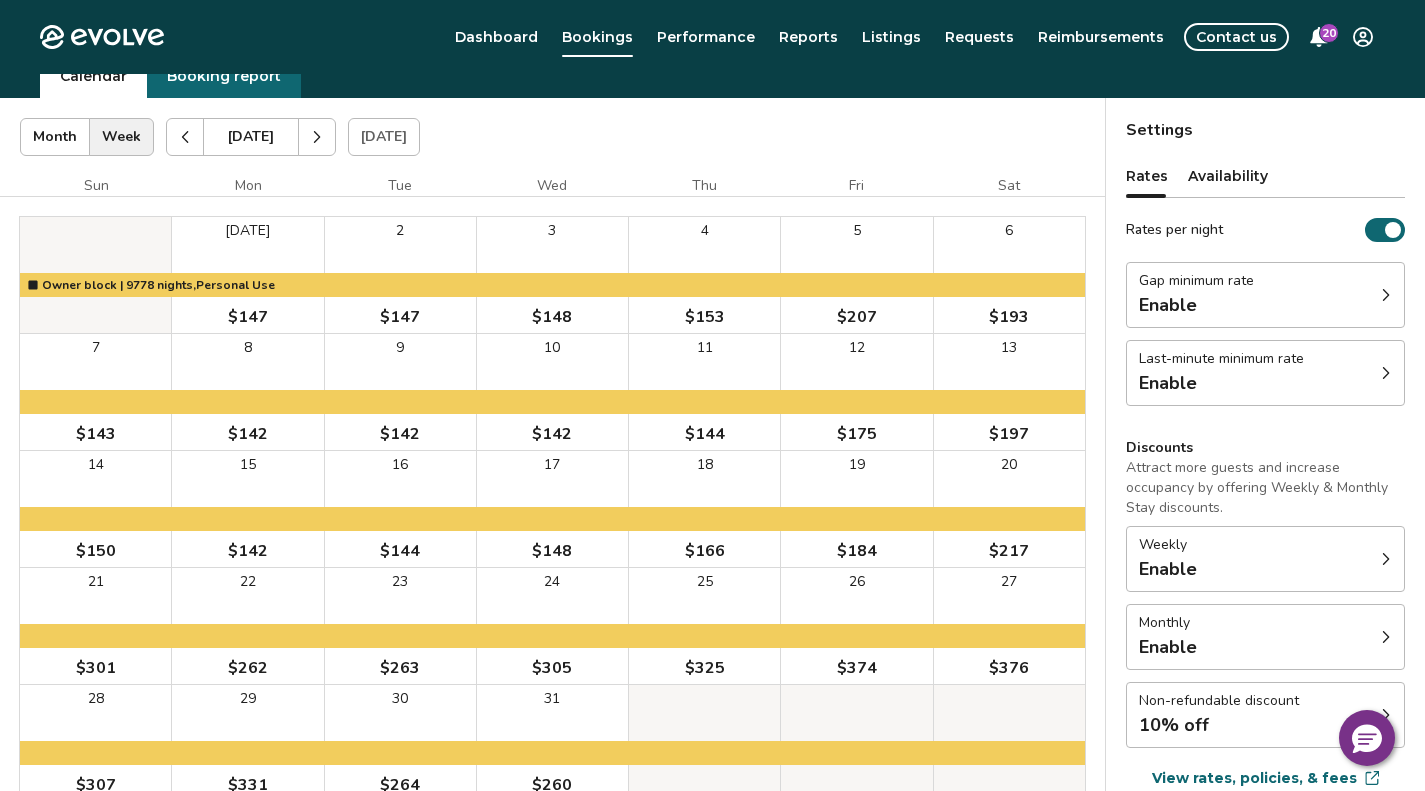 scroll, scrollTop: 243, scrollLeft: 0, axis: vertical 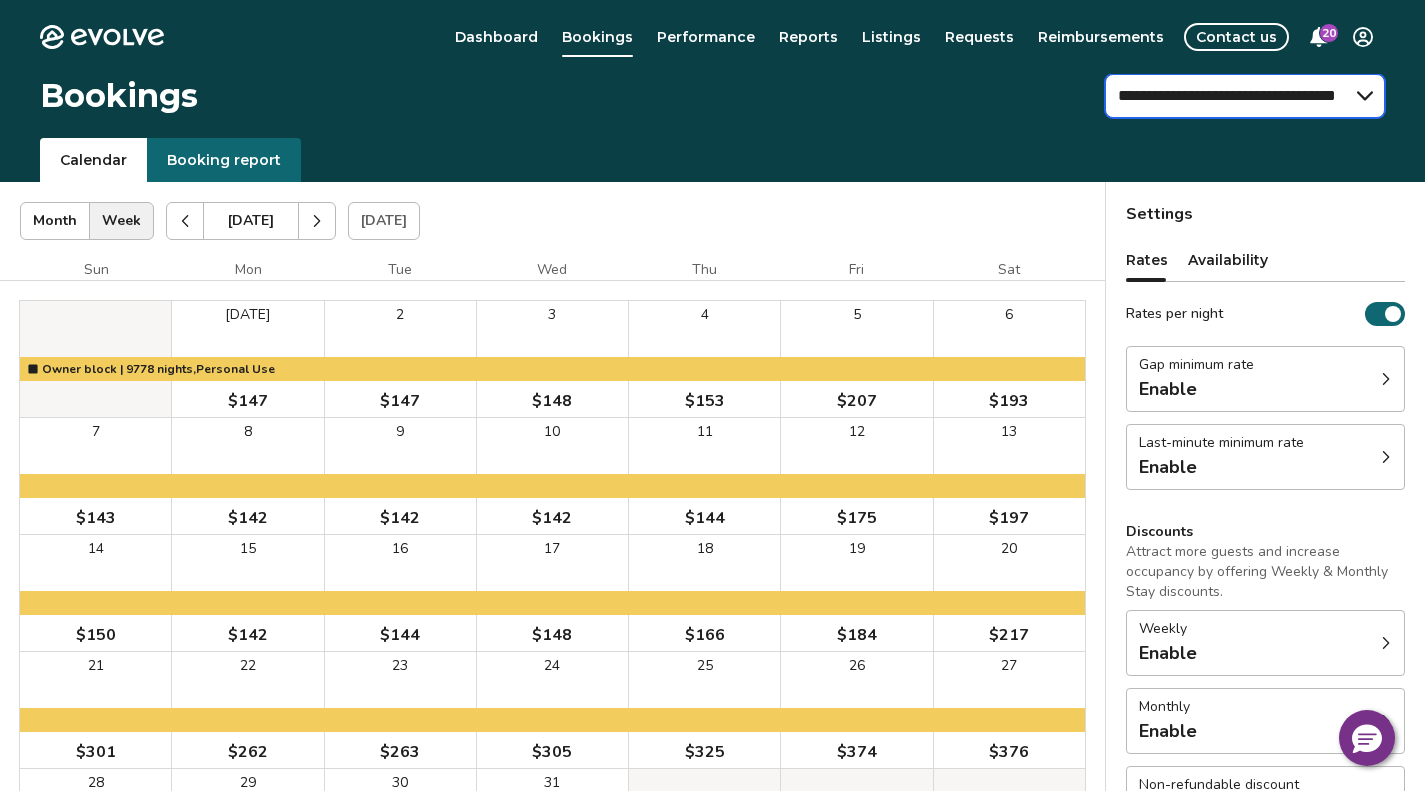 click on "**********" at bounding box center [1245, 96] 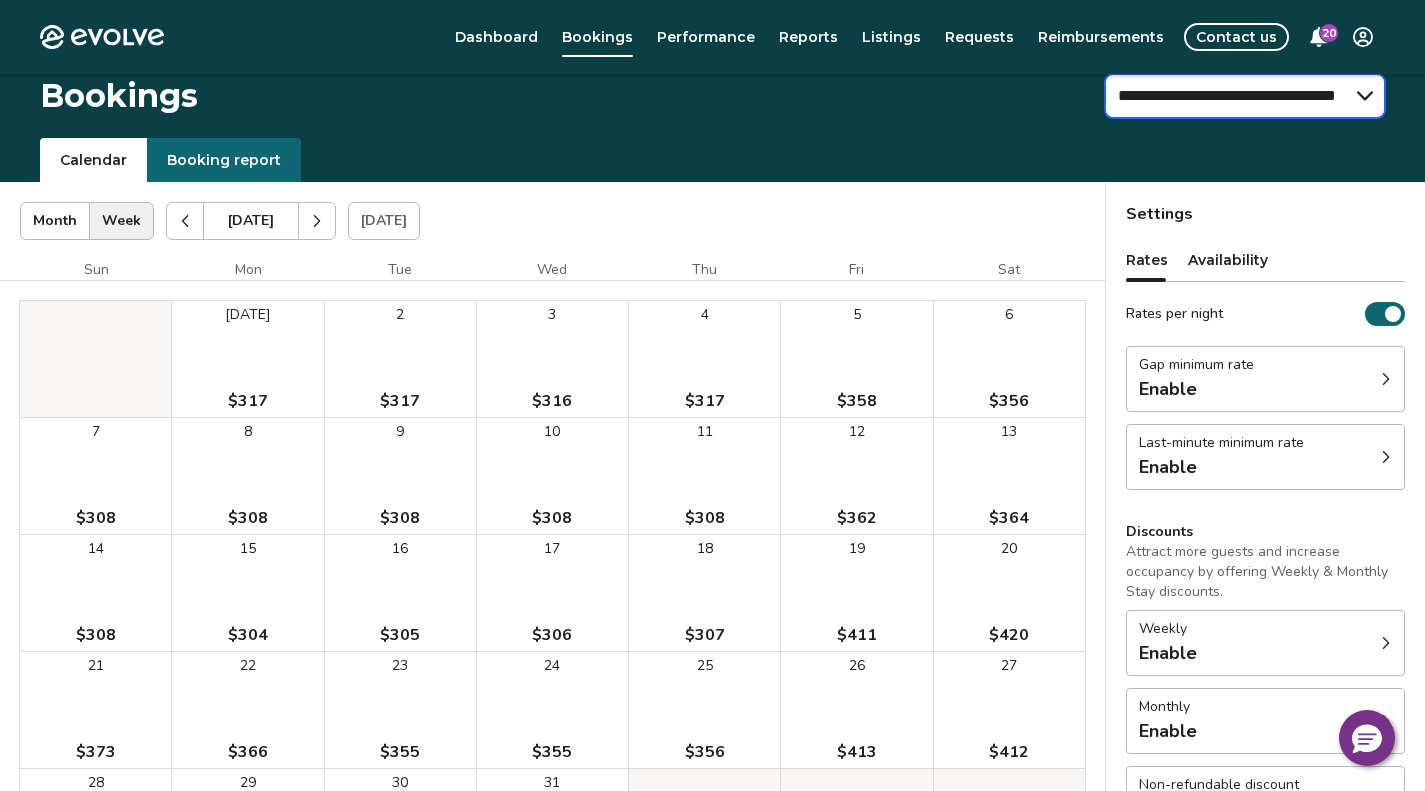 scroll, scrollTop: 243, scrollLeft: 0, axis: vertical 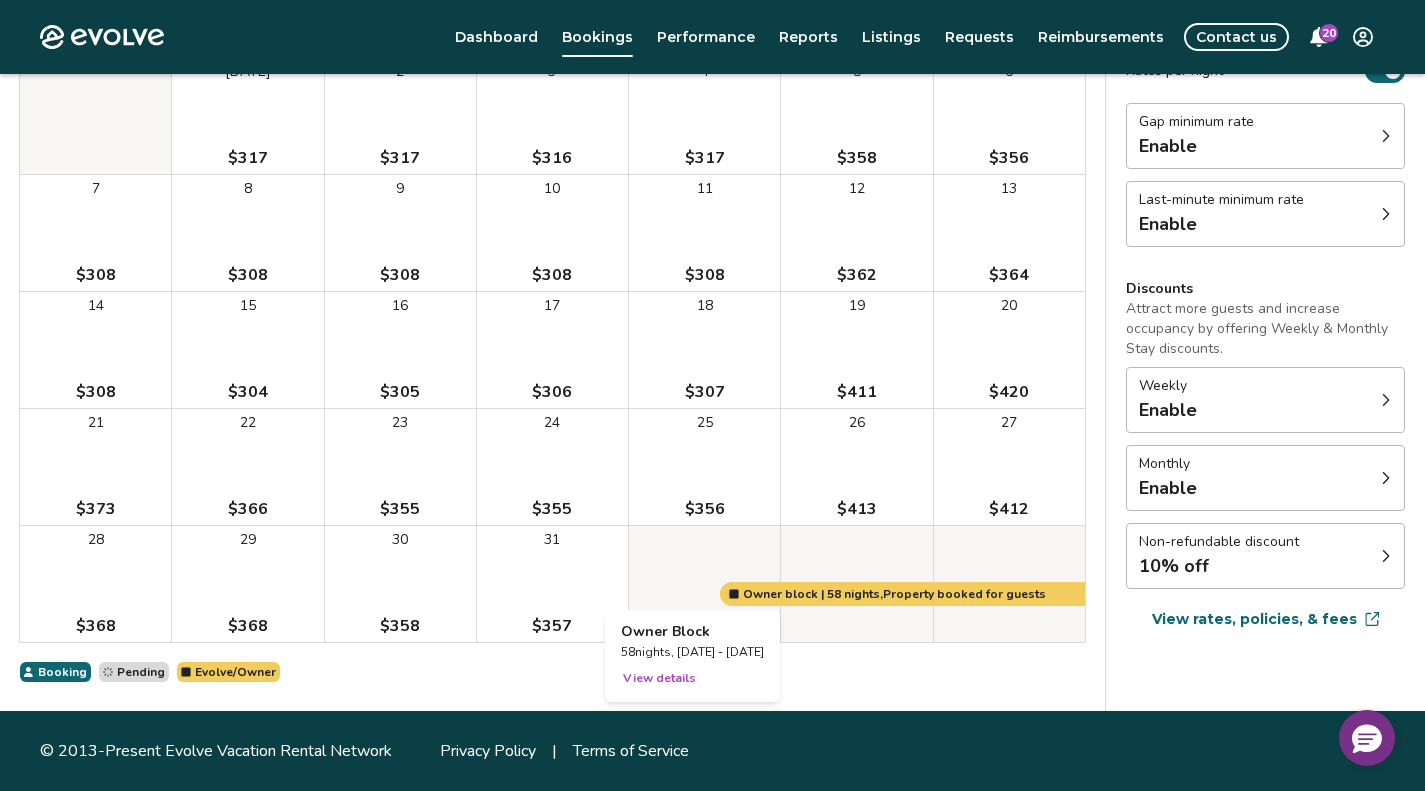 click at bounding box center [704, 584] 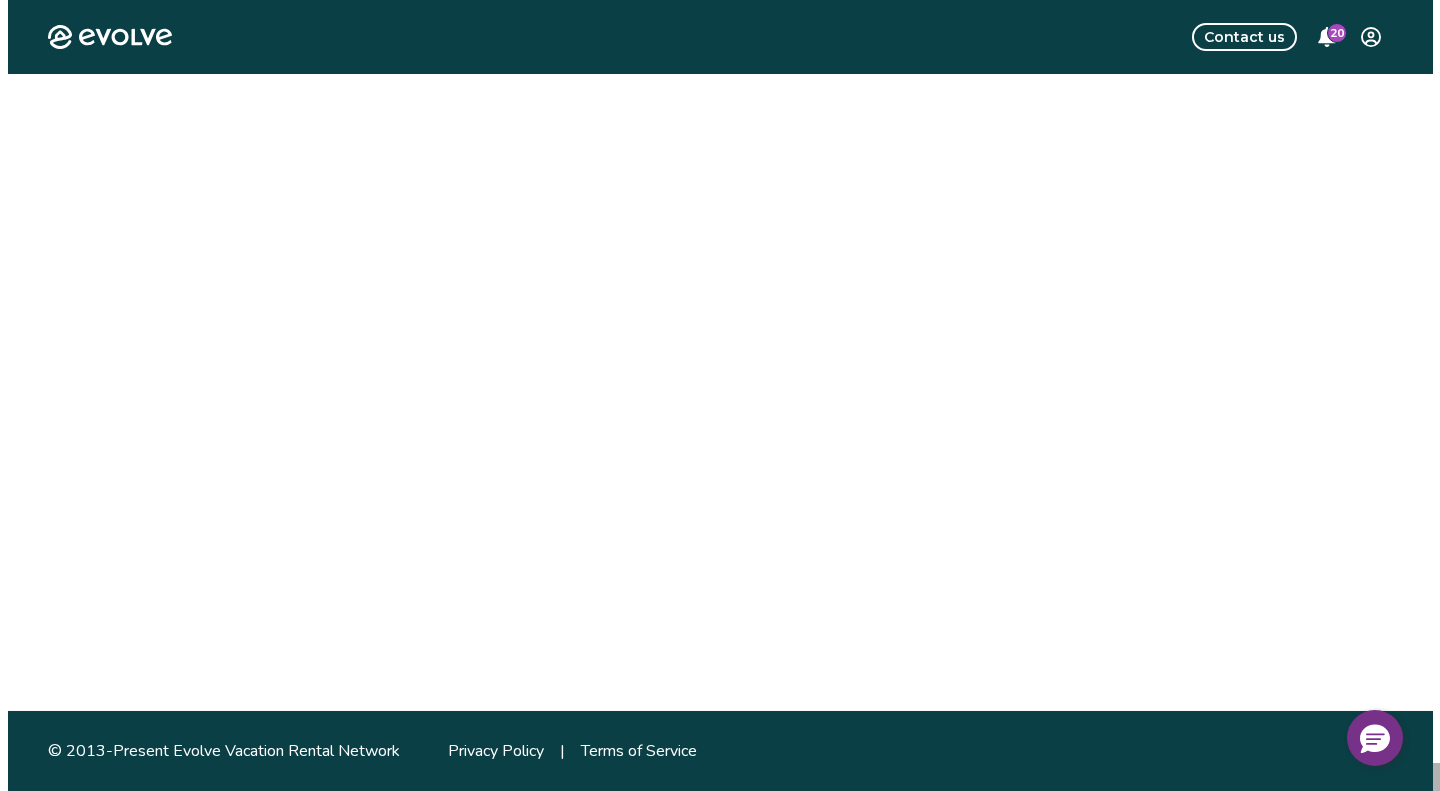 scroll, scrollTop: 0, scrollLeft: 0, axis: both 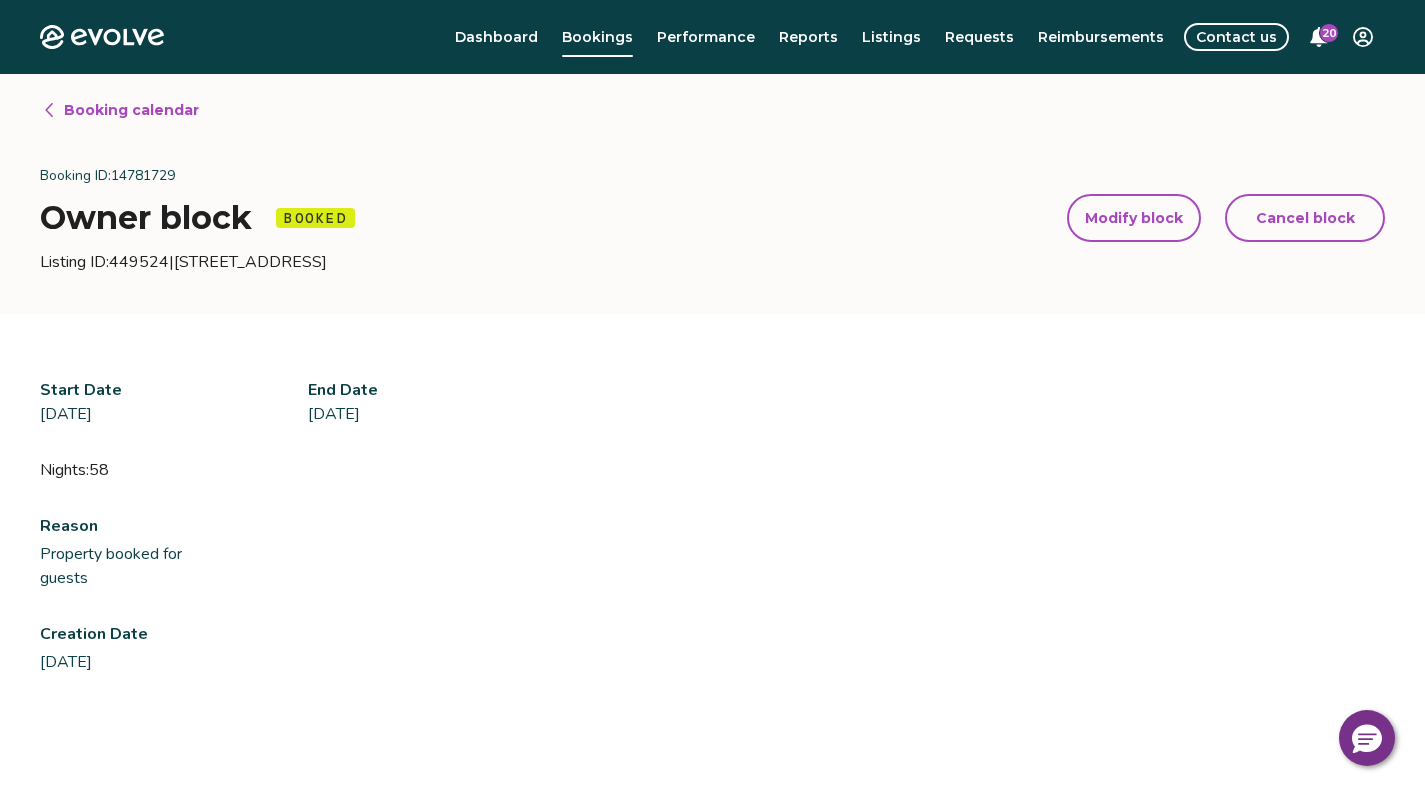 click on "Modify block" at bounding box center (1134, 218) 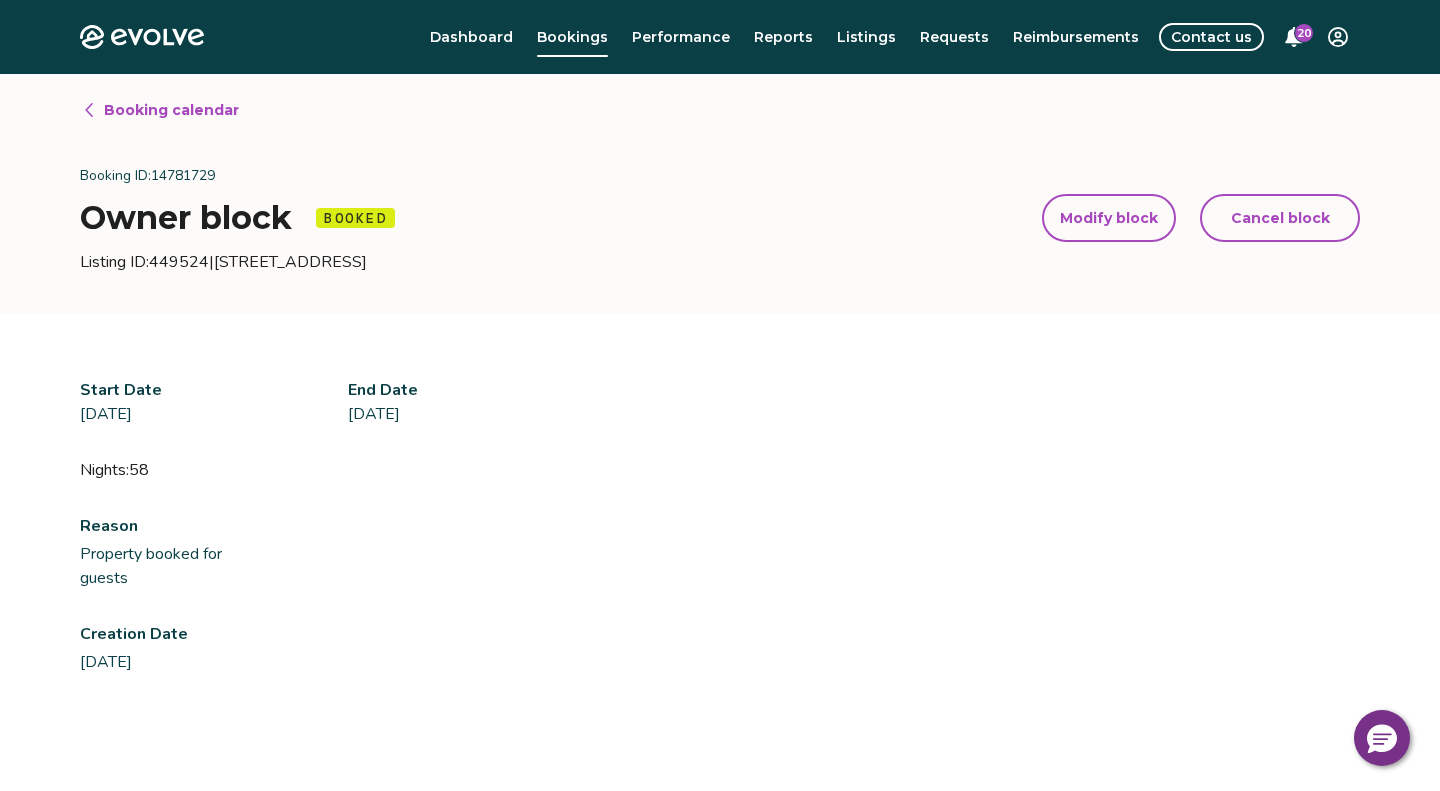 select on "**********" 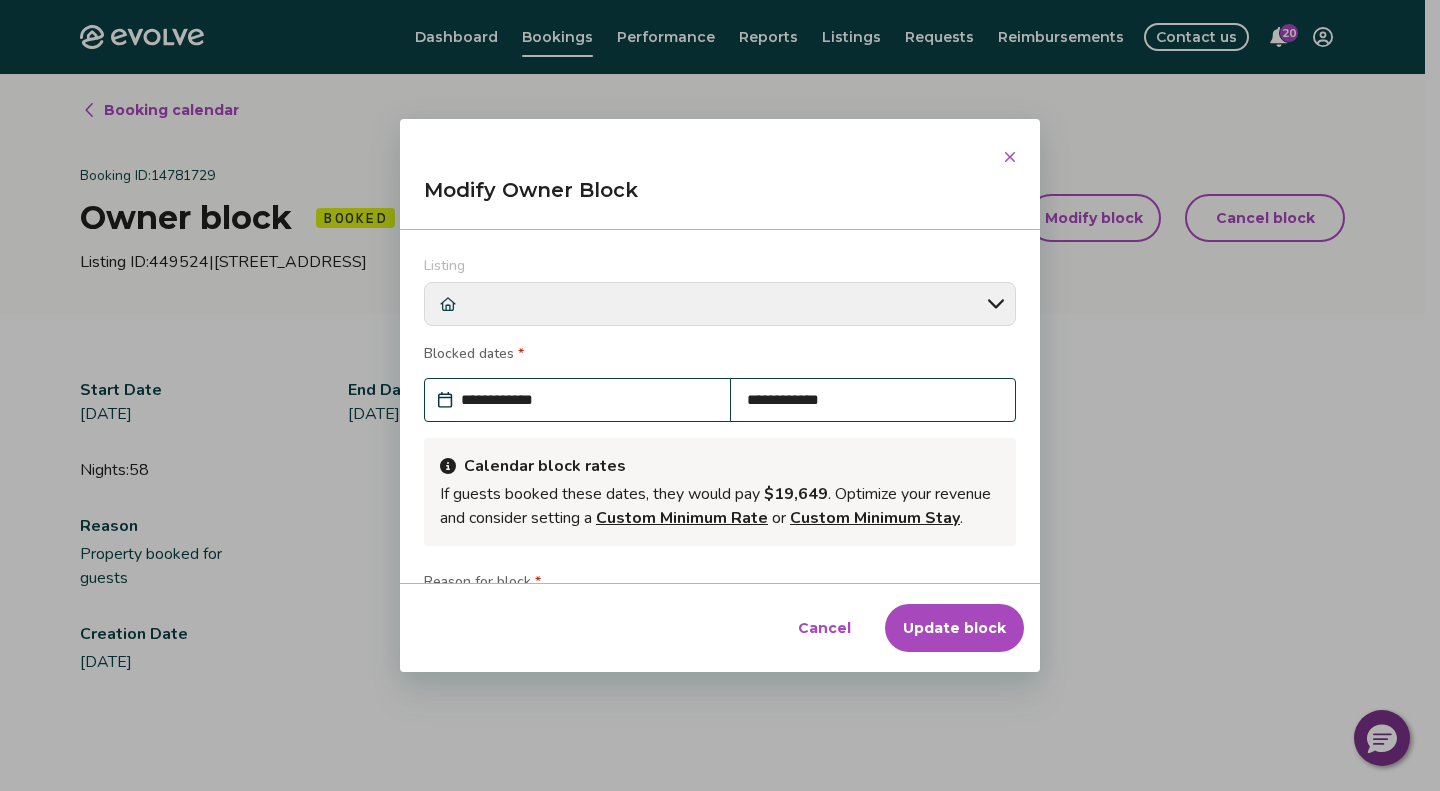 scroll, scrollTop: 238, scrollLeft: 0, axis: vertical 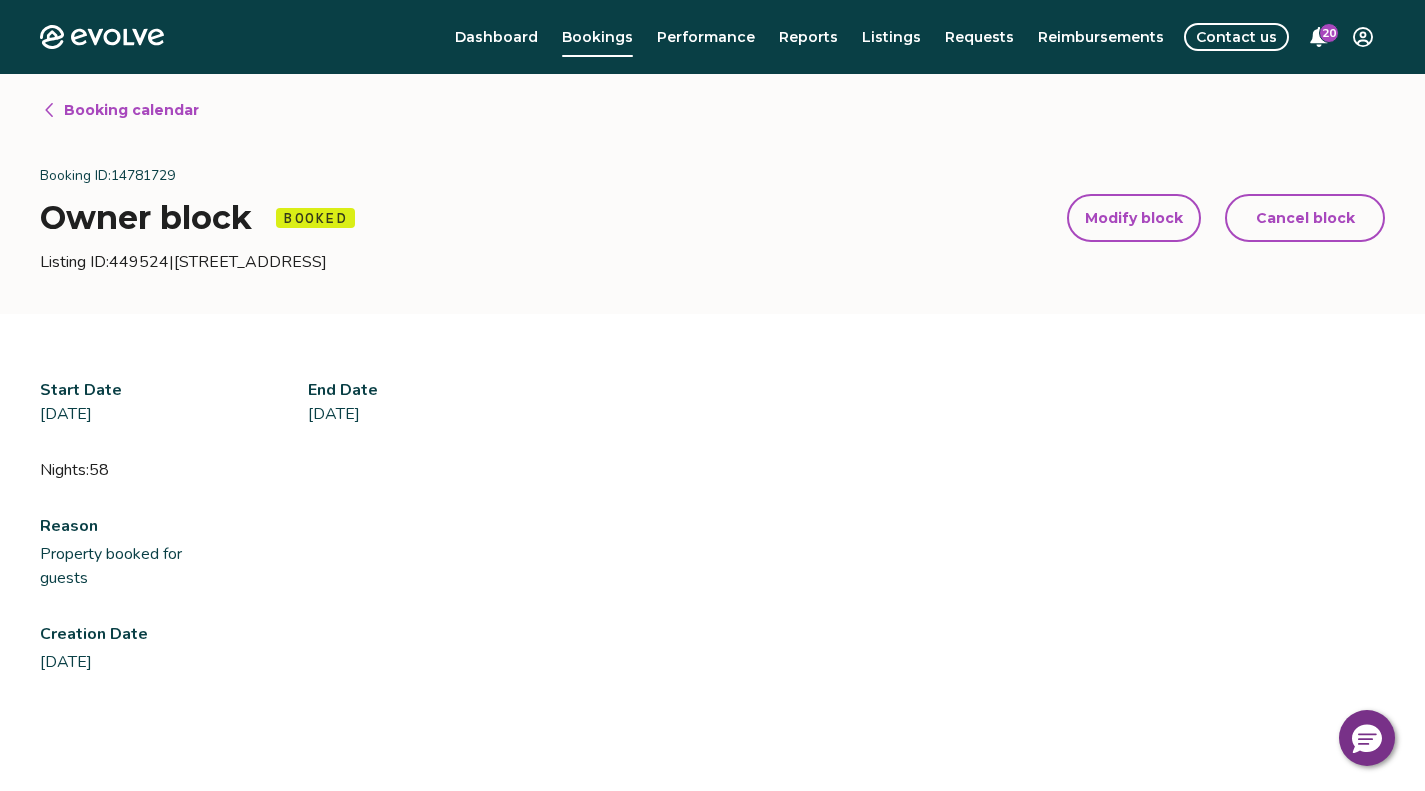 click on "Modify block" at bounding box center (1134, 218) 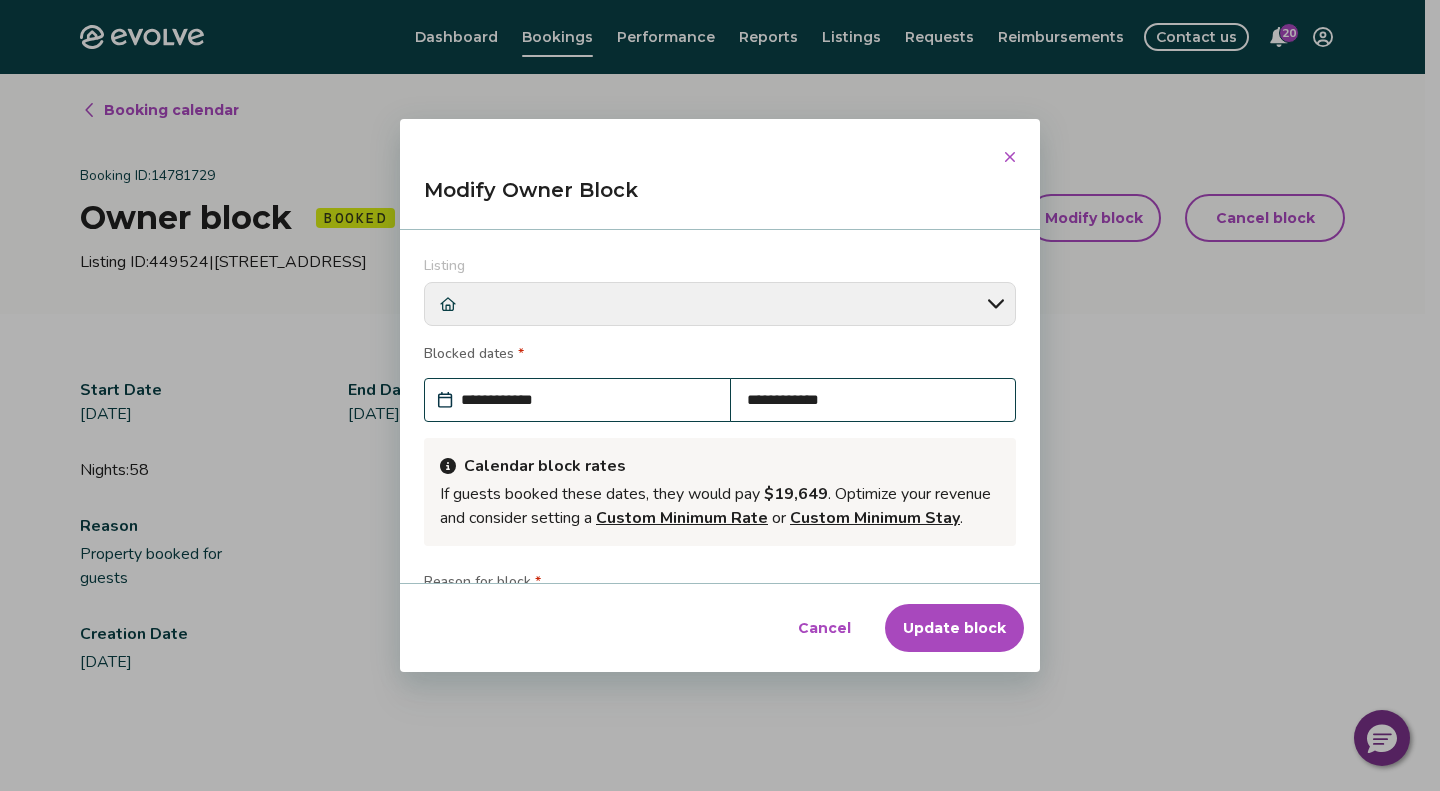 scroll, scrollTop: 238, scrollLeft: 0, axis: vertical 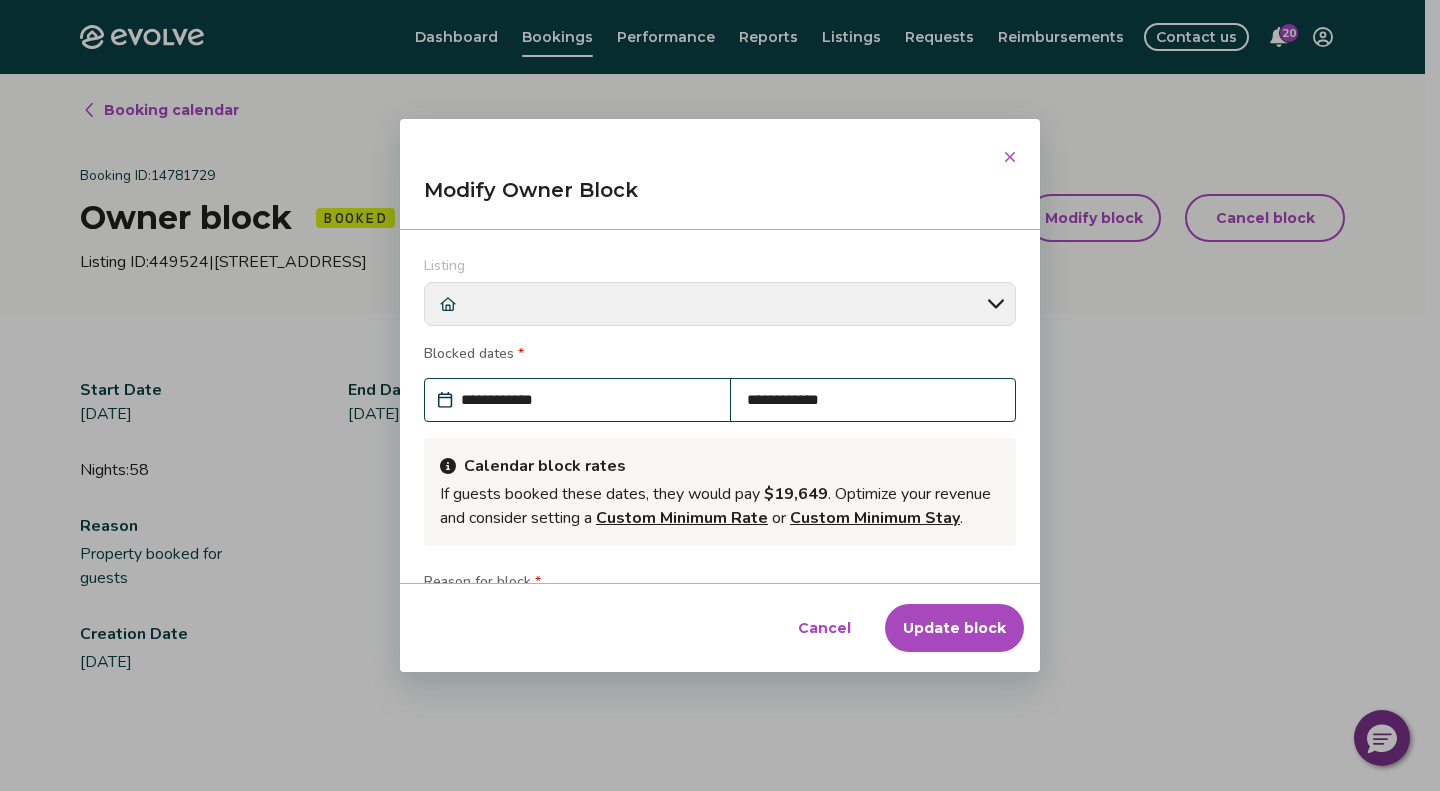 click on "**********" at bounding box center [720, 396] 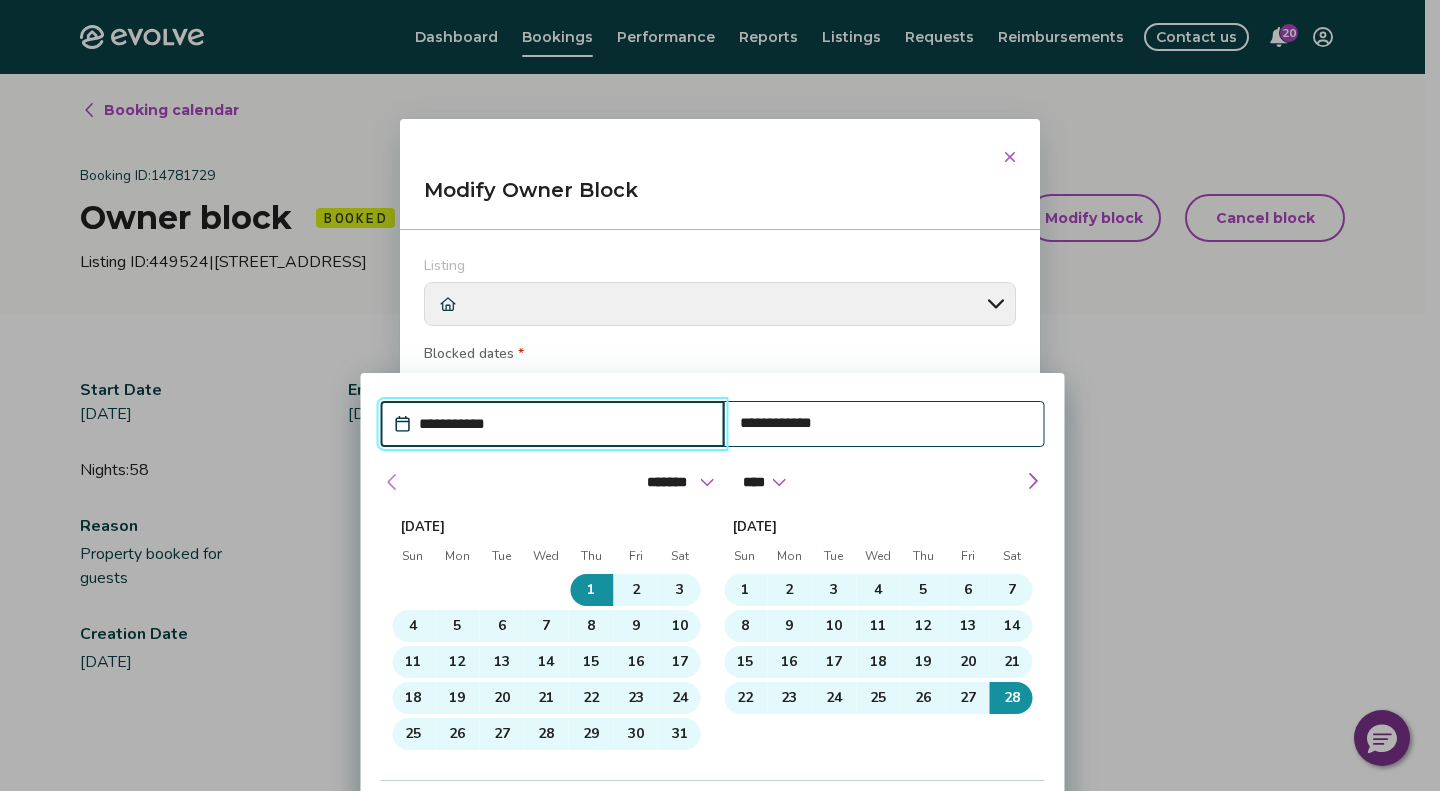 click at bounding box center (392, 482) 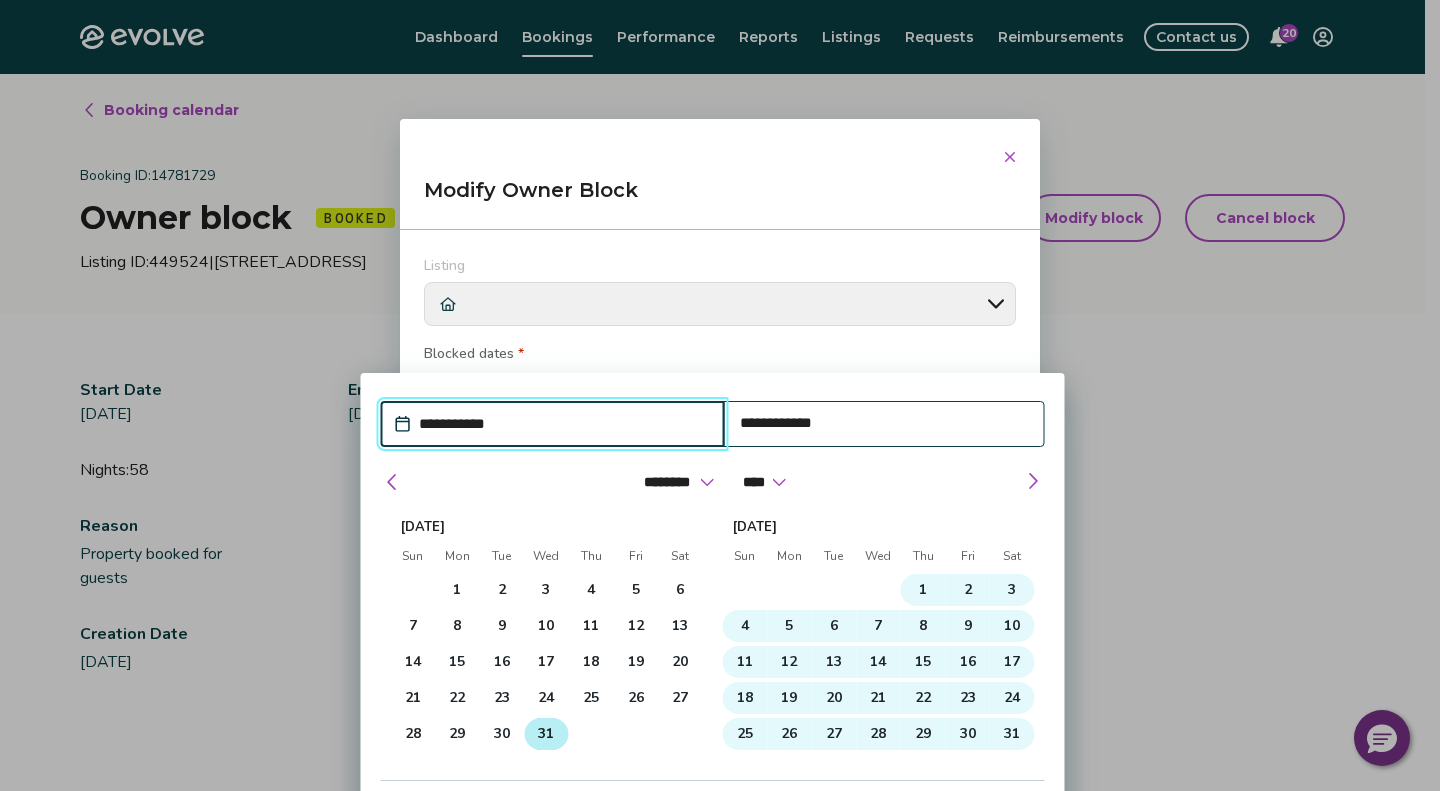 click on "31" at bounding box center [546, 734] 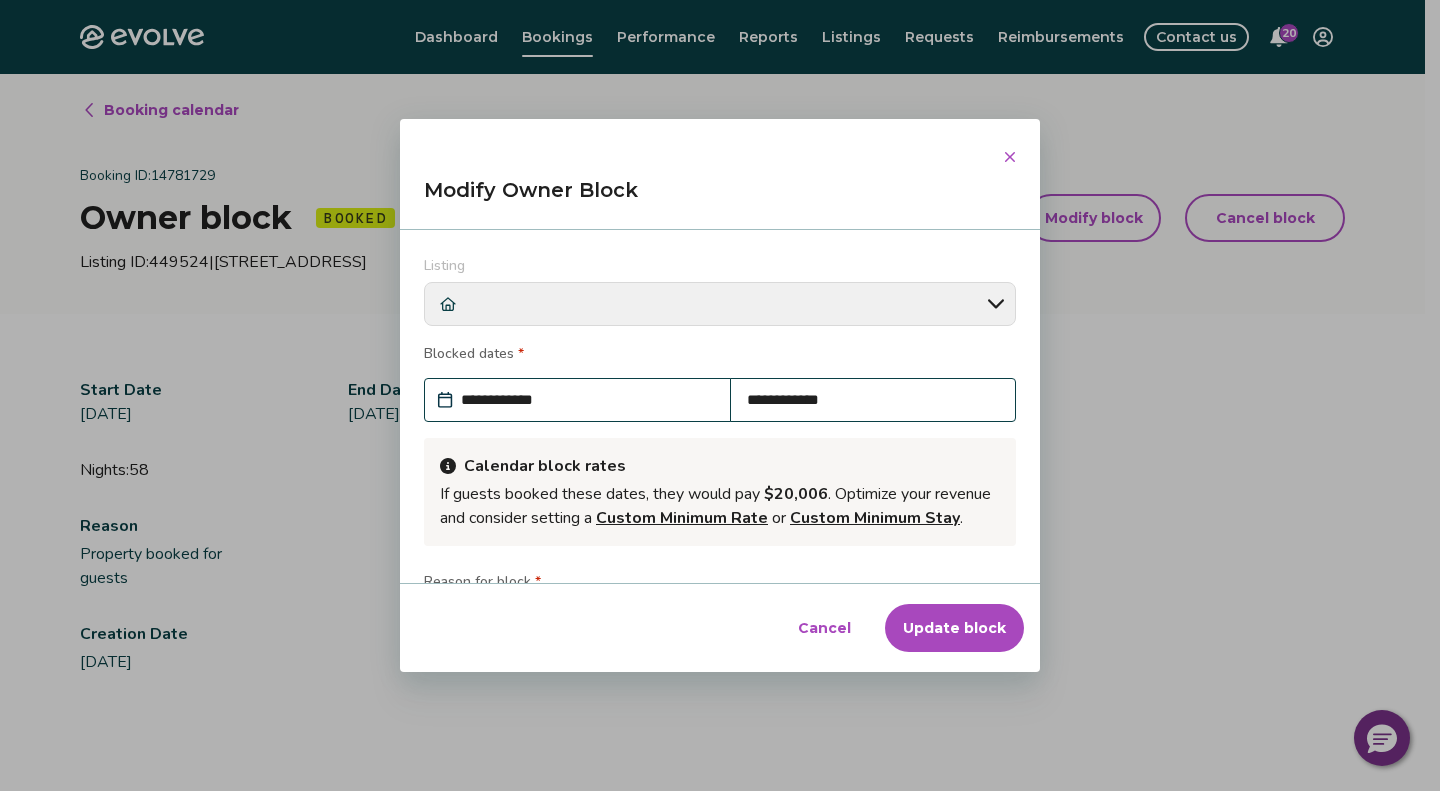 click on "Blocked dates   *" at bounding box center (720, 356) 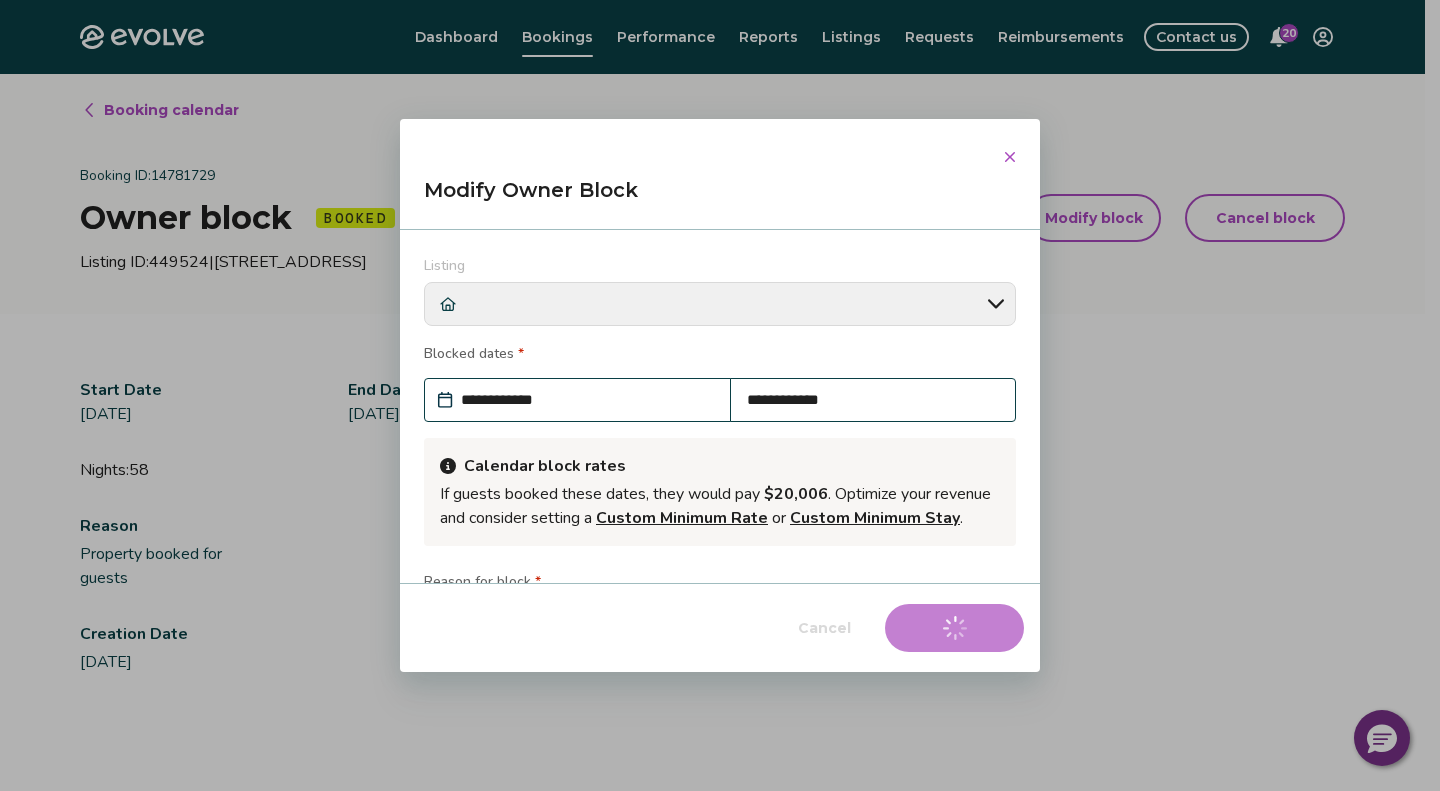 type on "*" 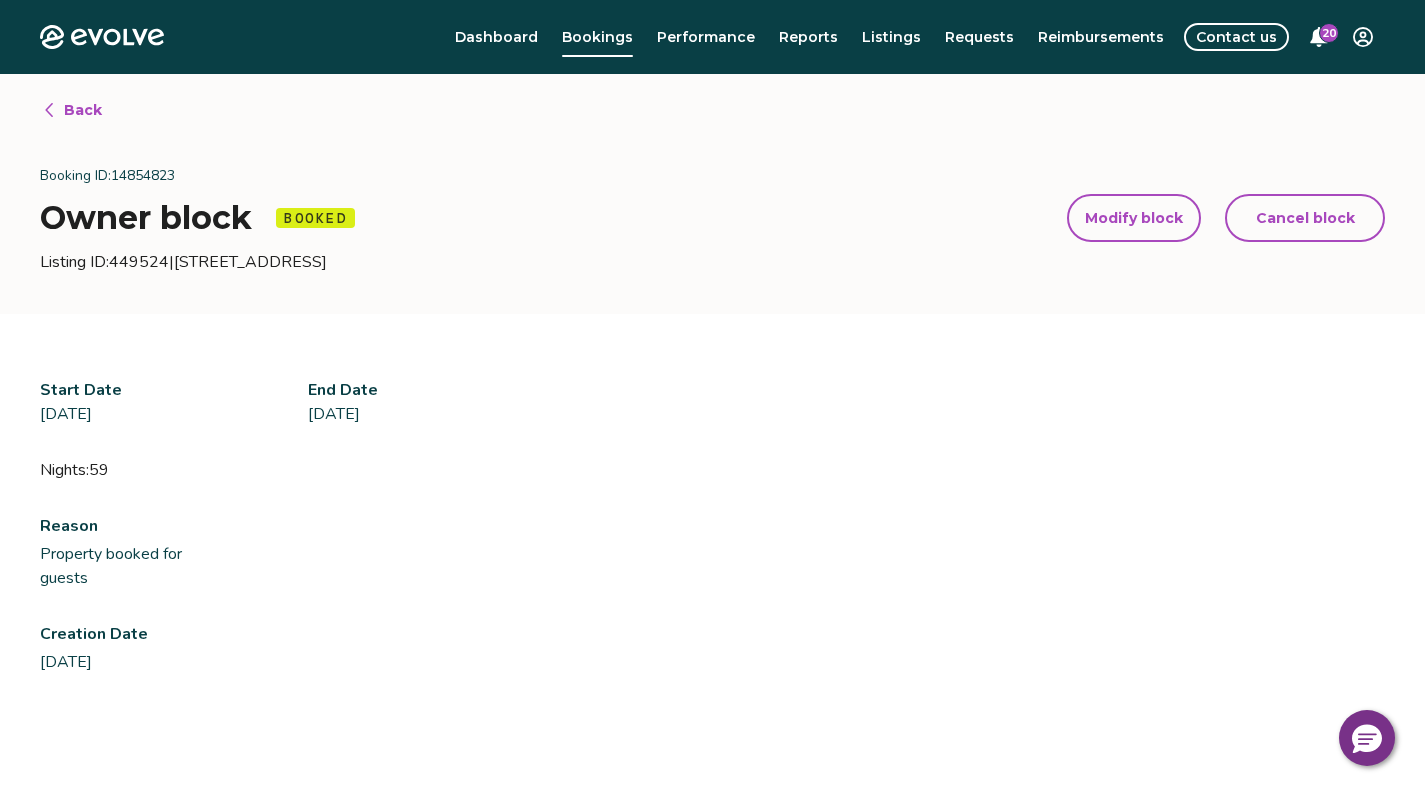 click on "Back" at bounding box center (83, 110) 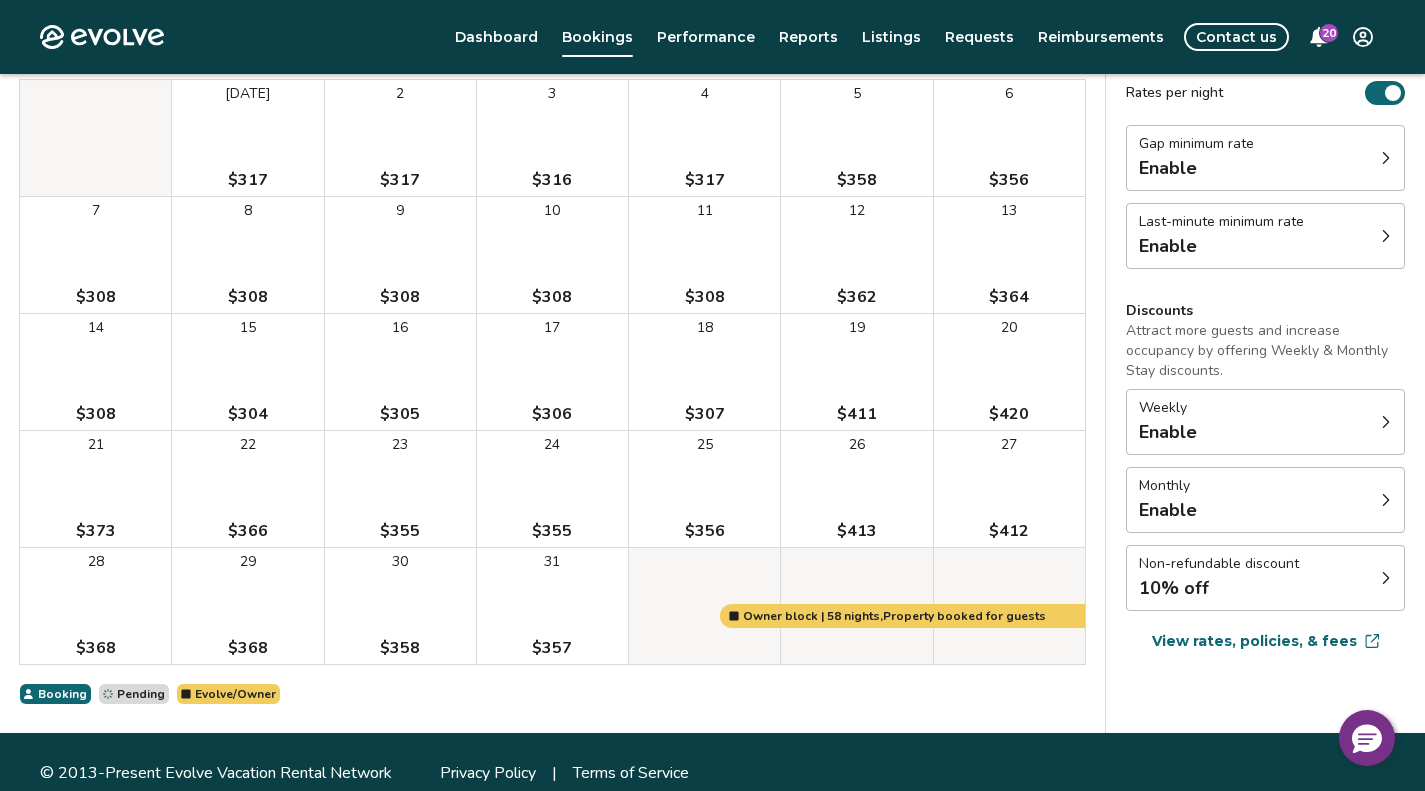 scroll, scrollTop: 243, scrollLeft: 0, axis: vertical 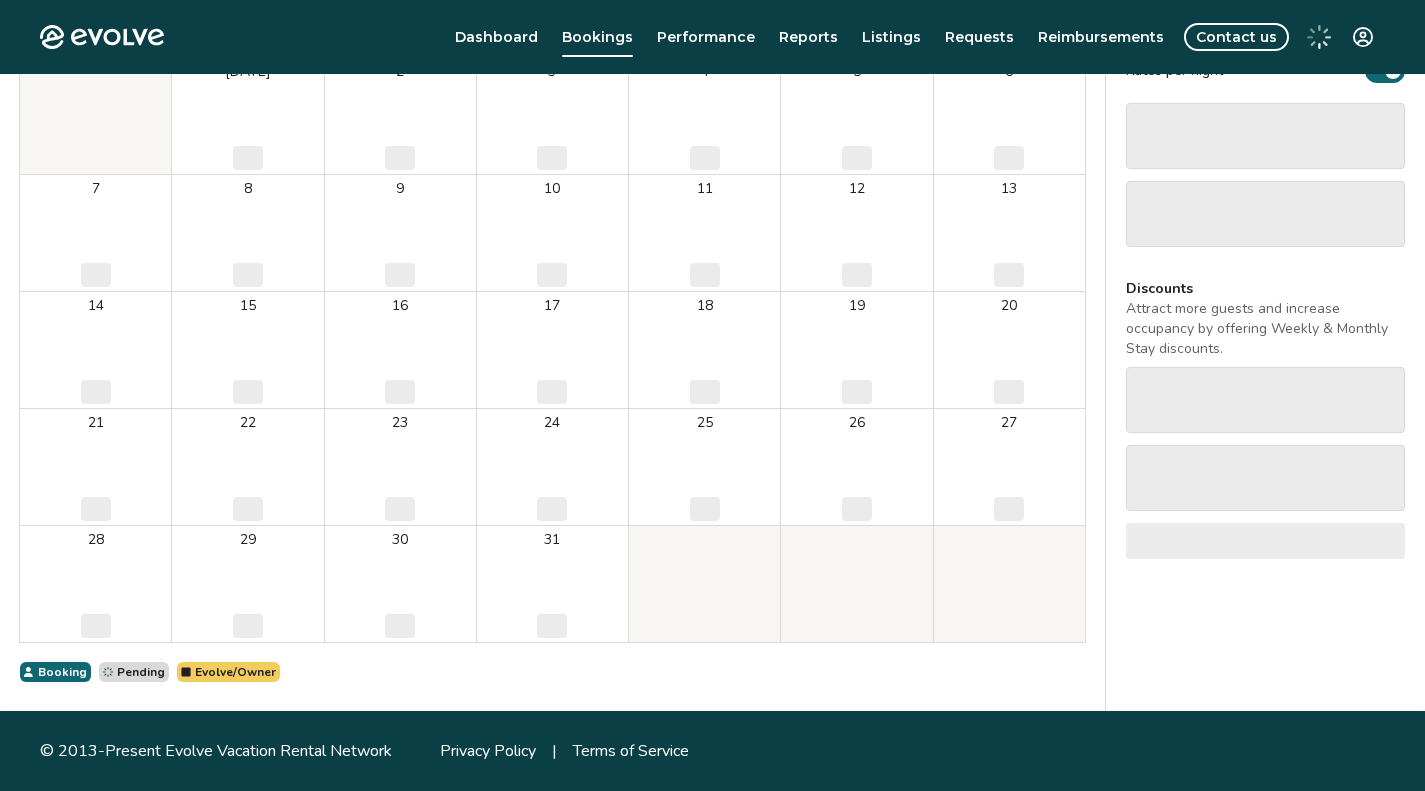 select on "**********" 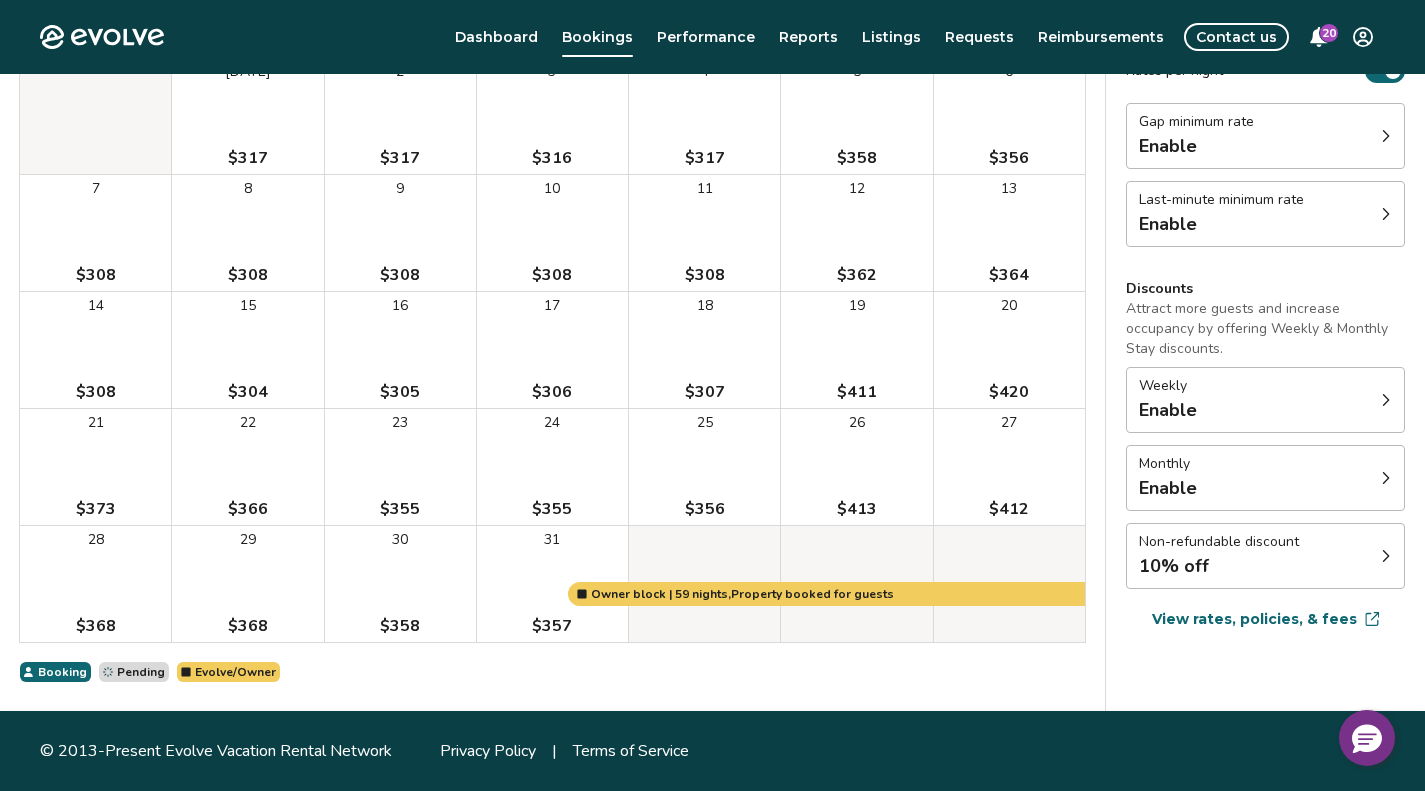 scroll, scrollTop: 0, scrollLeft: 0, axis: both 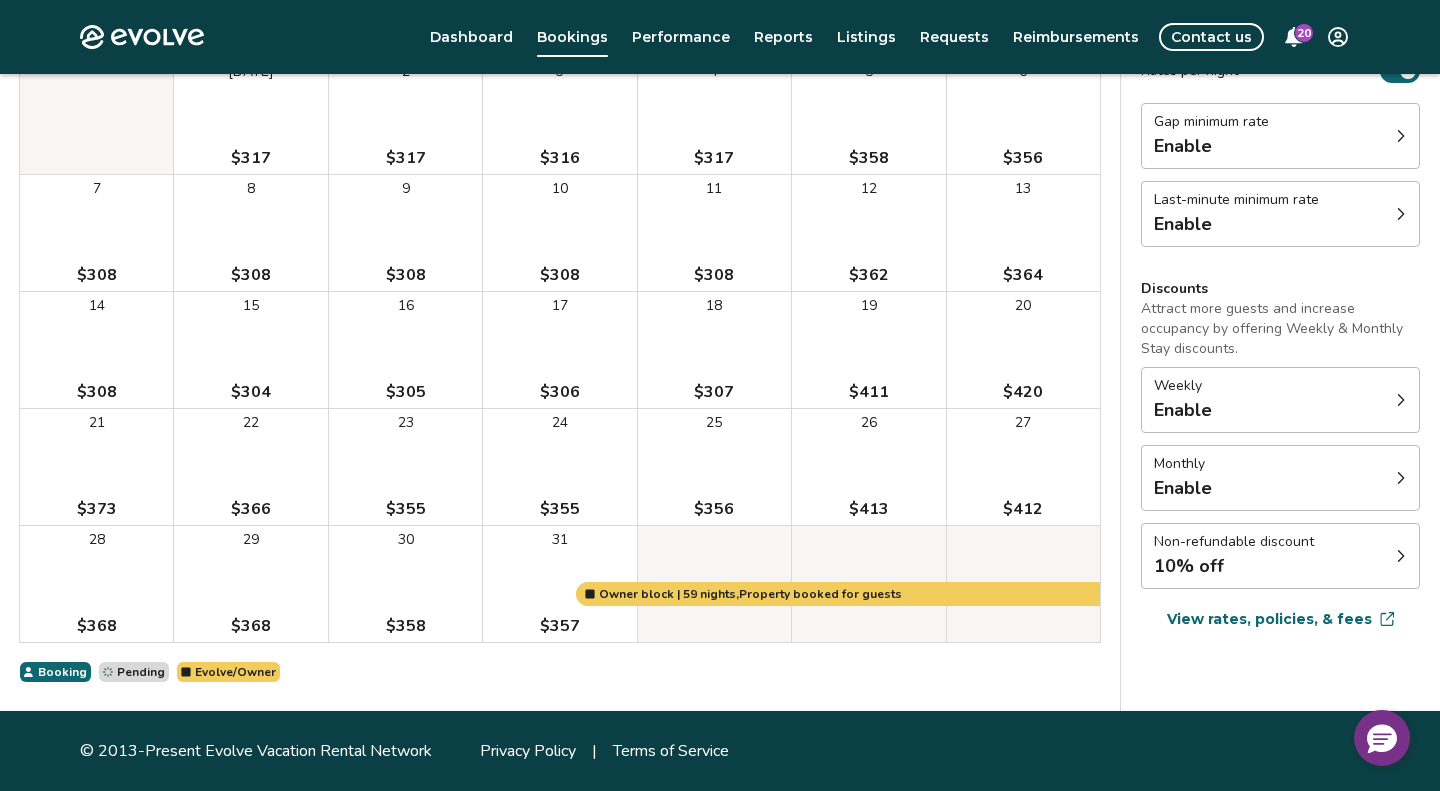 click on "**********" at bounding box center (720, 274) 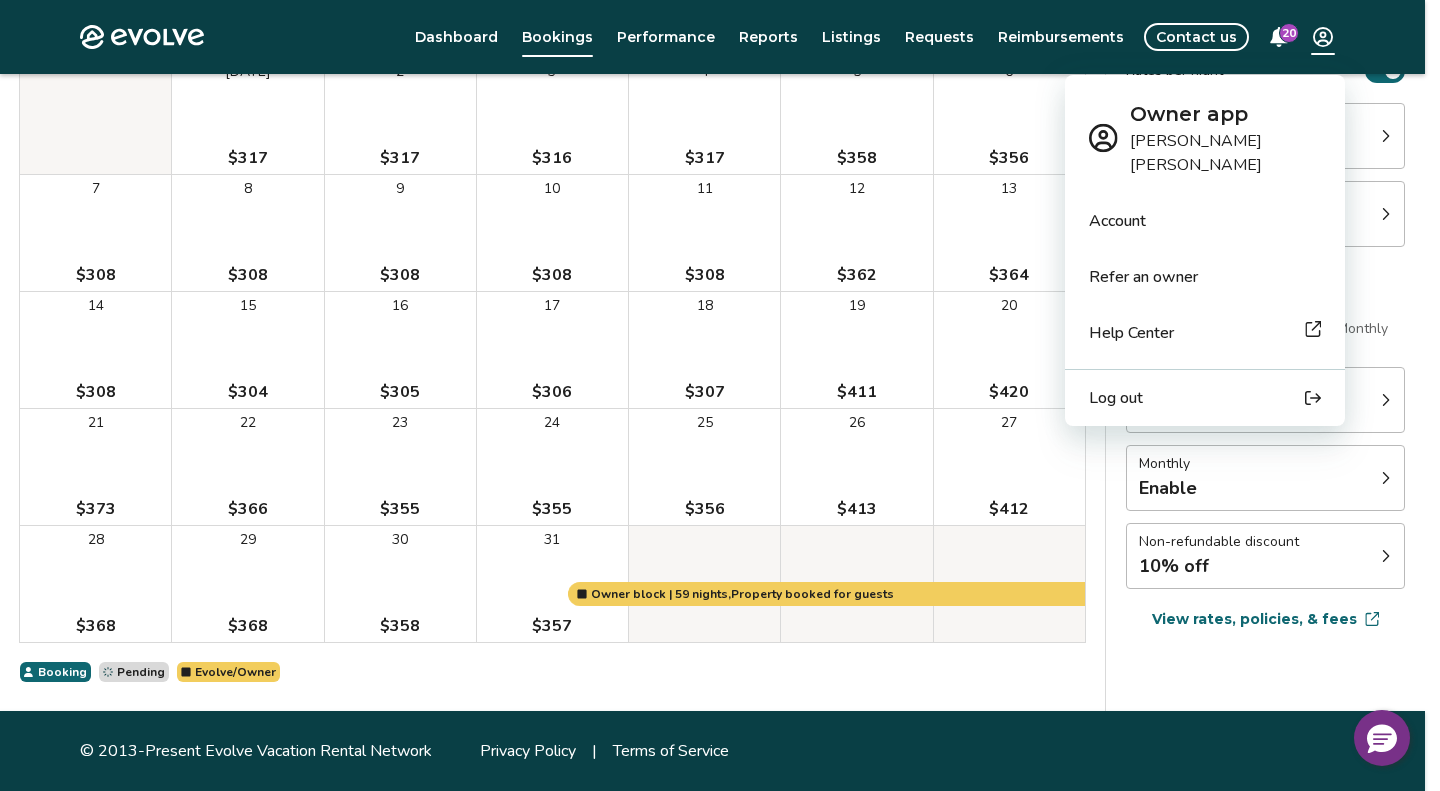click on "Log out" at bounding box center [1205, 398] 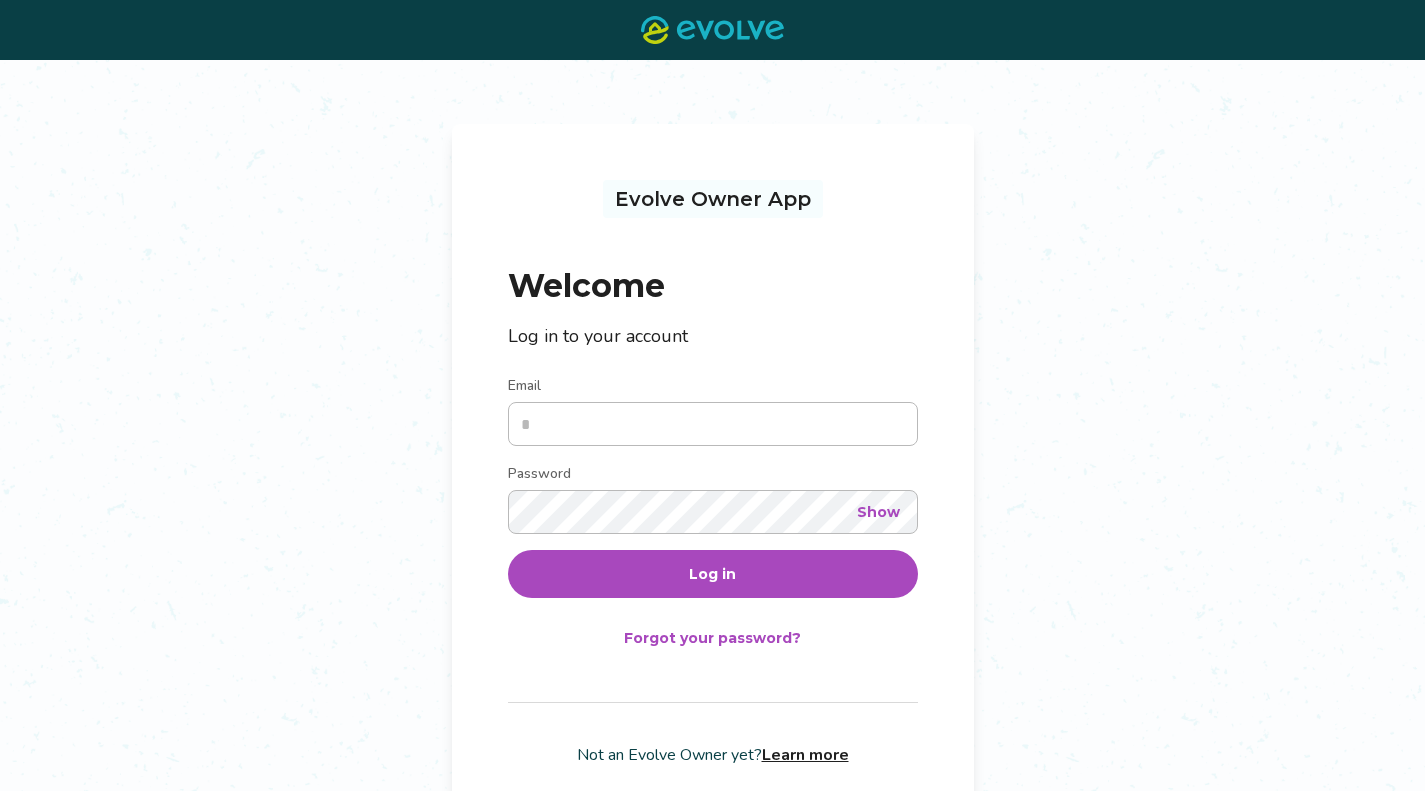 scroll, scrollTop: 0, scrollLeft: 0, axis: both 